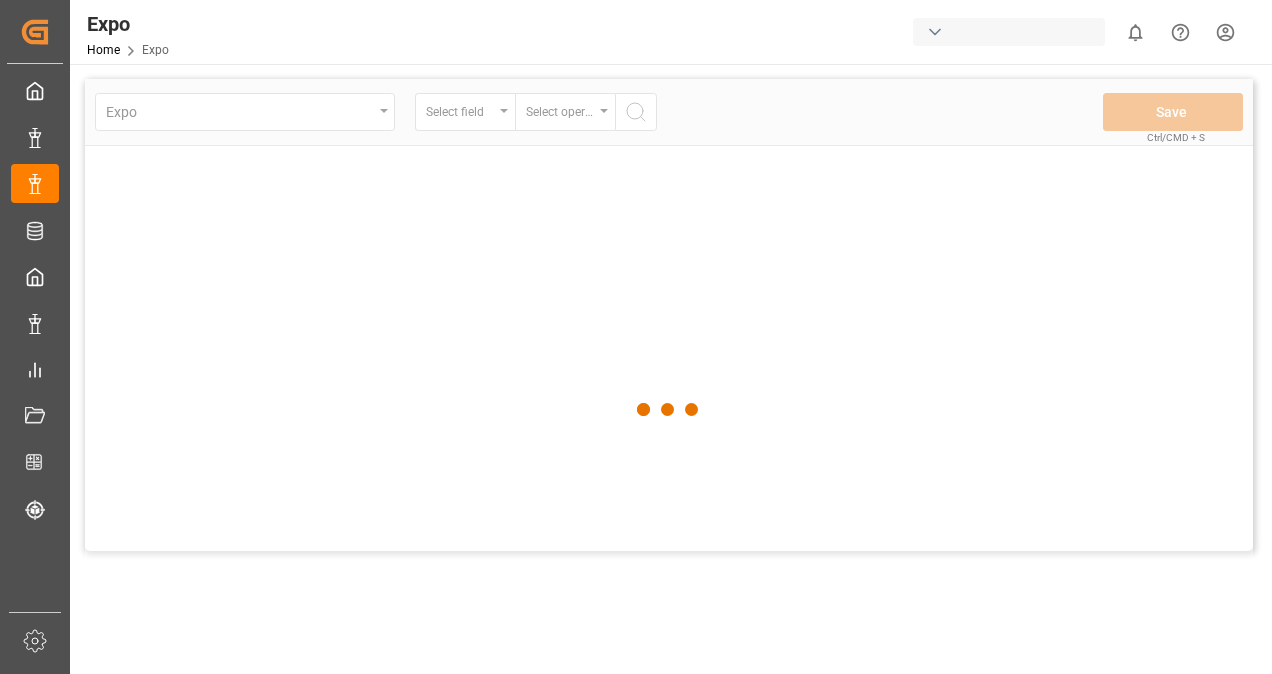 scroll, scrollTop: 0, scrollLeft: 0, axis: both 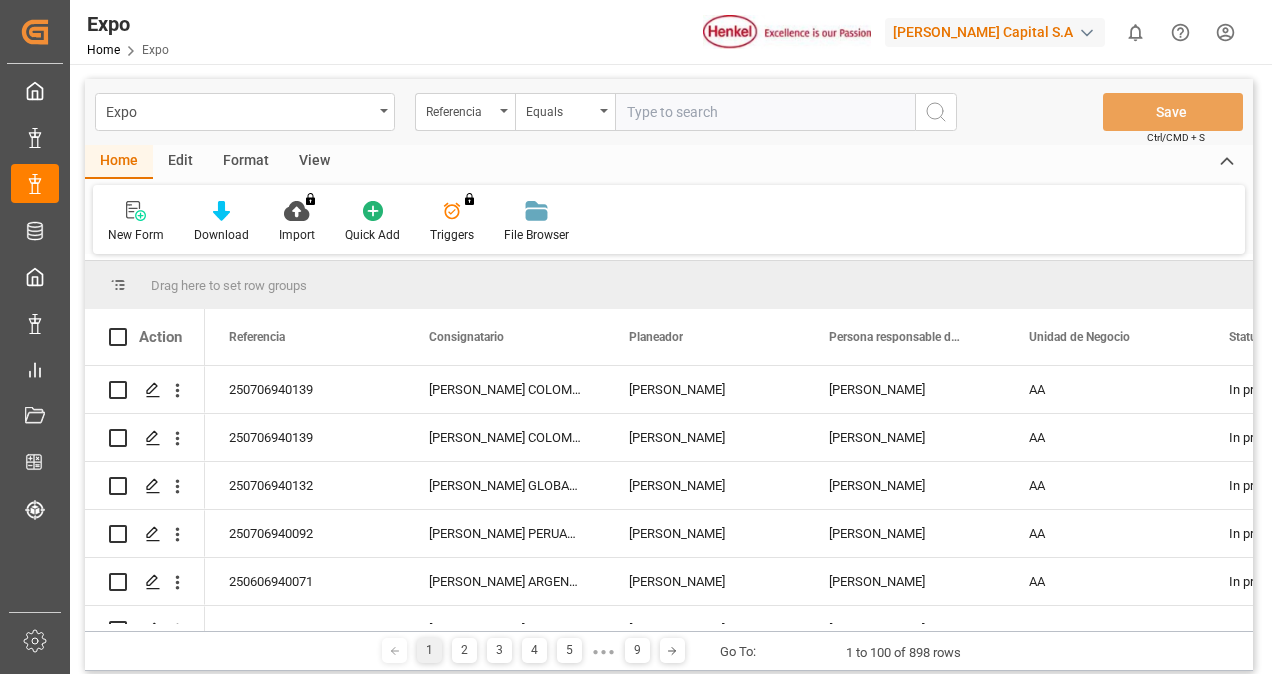 click at bounding box center [765, 112] 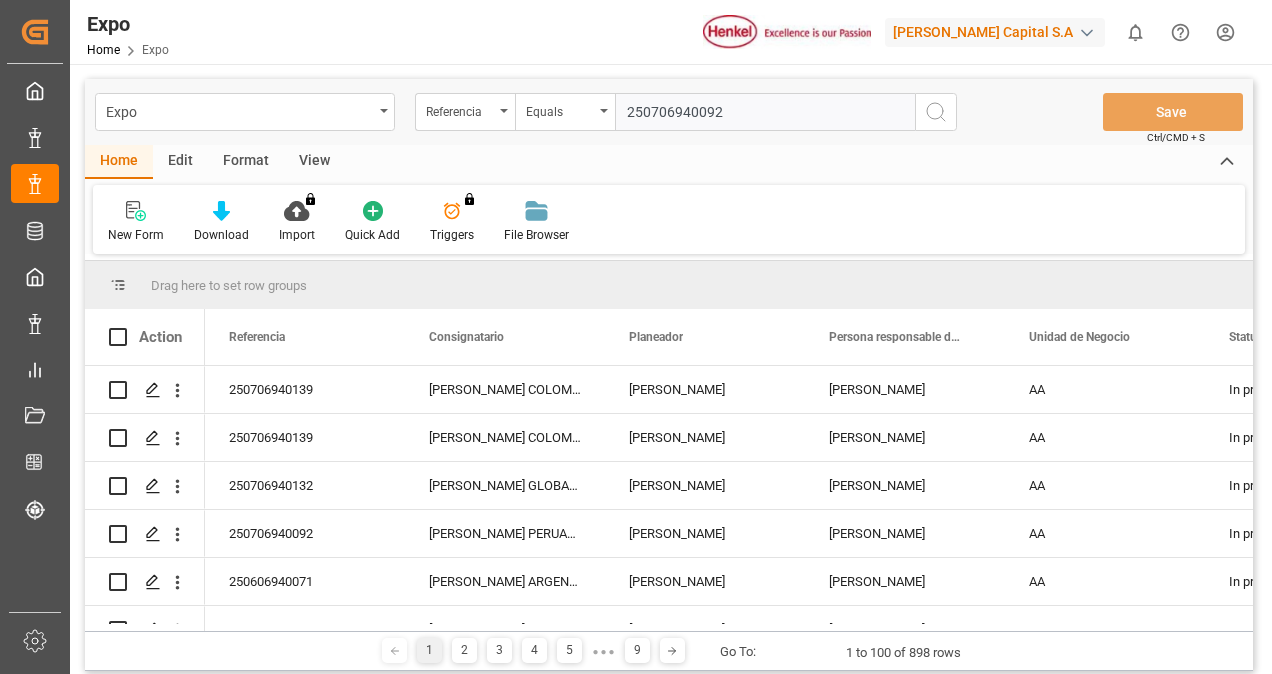 type on "250706940092" 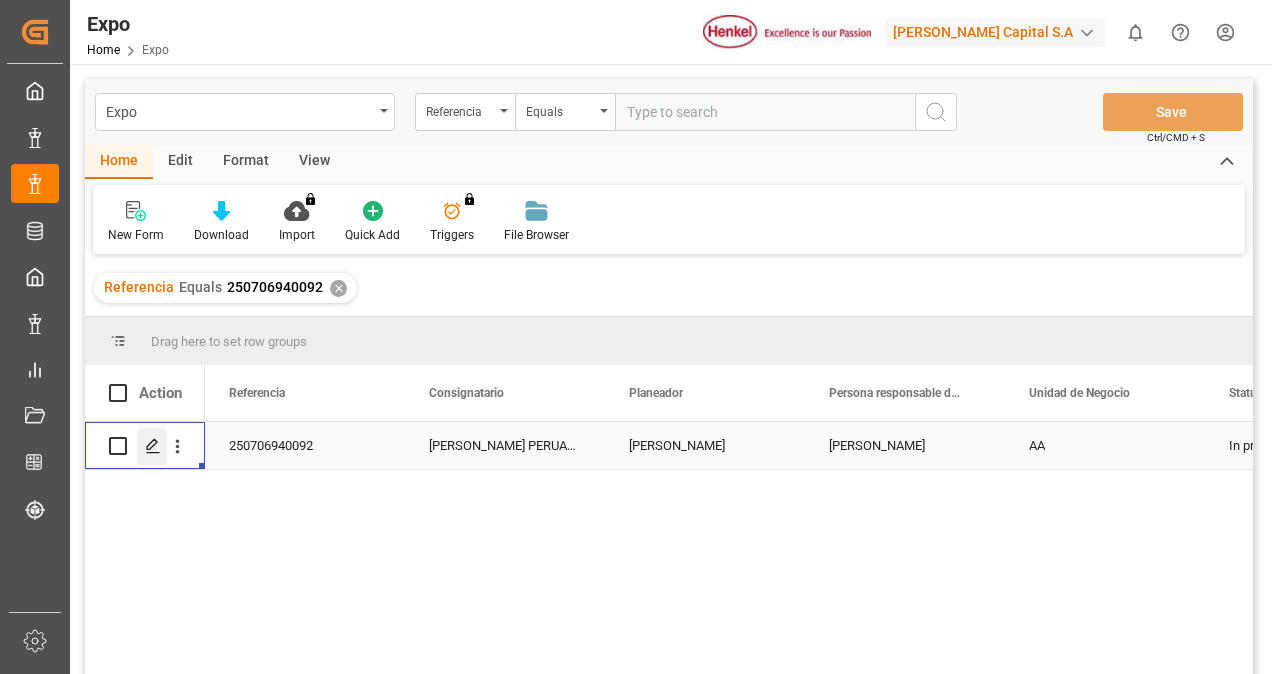 click 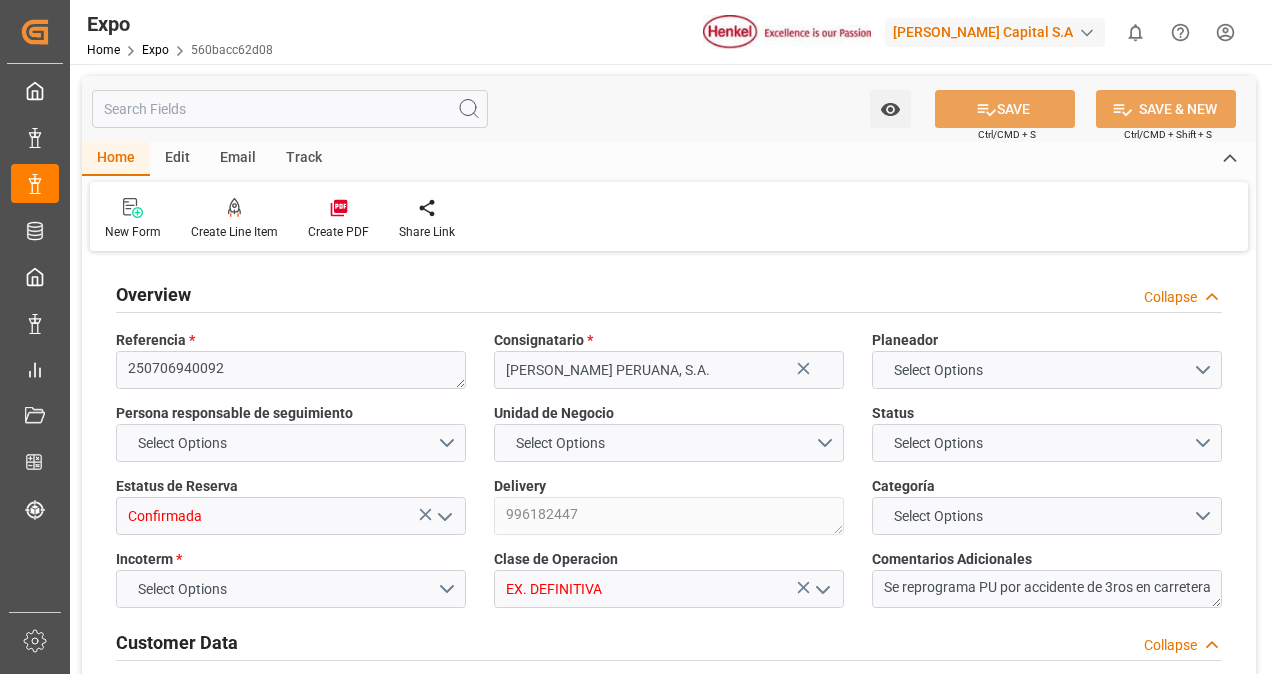 type on "10260" 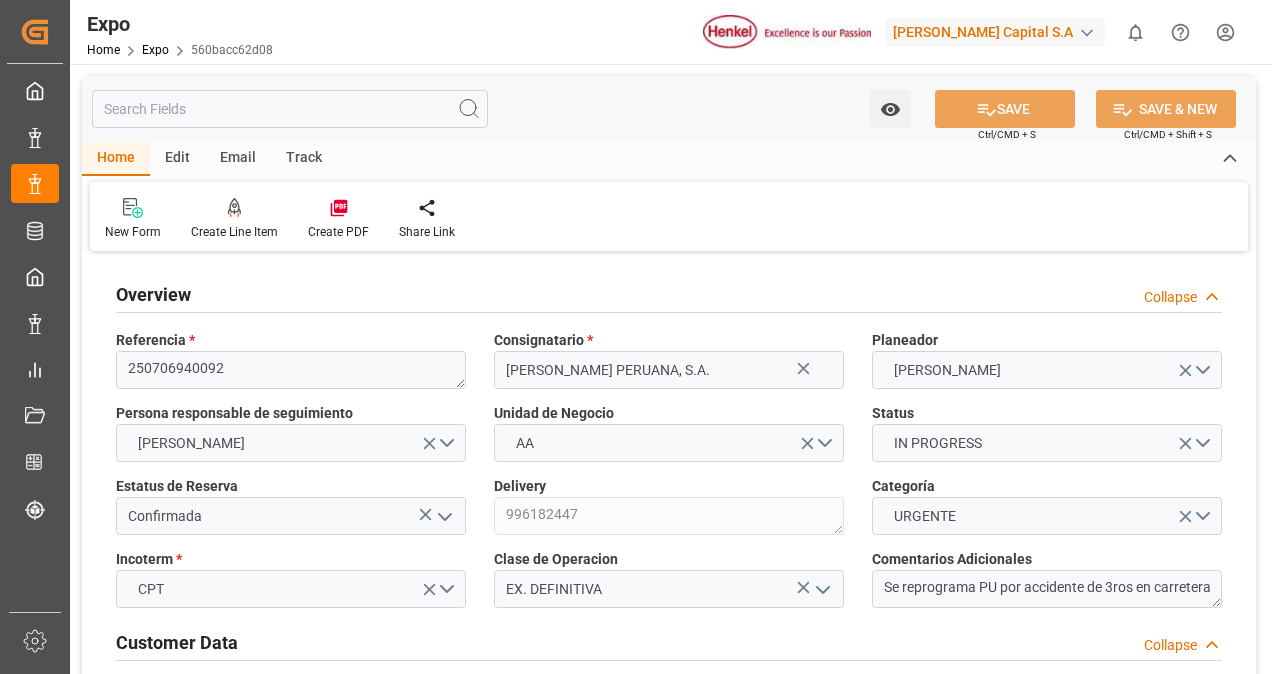 type on "[DATE]" 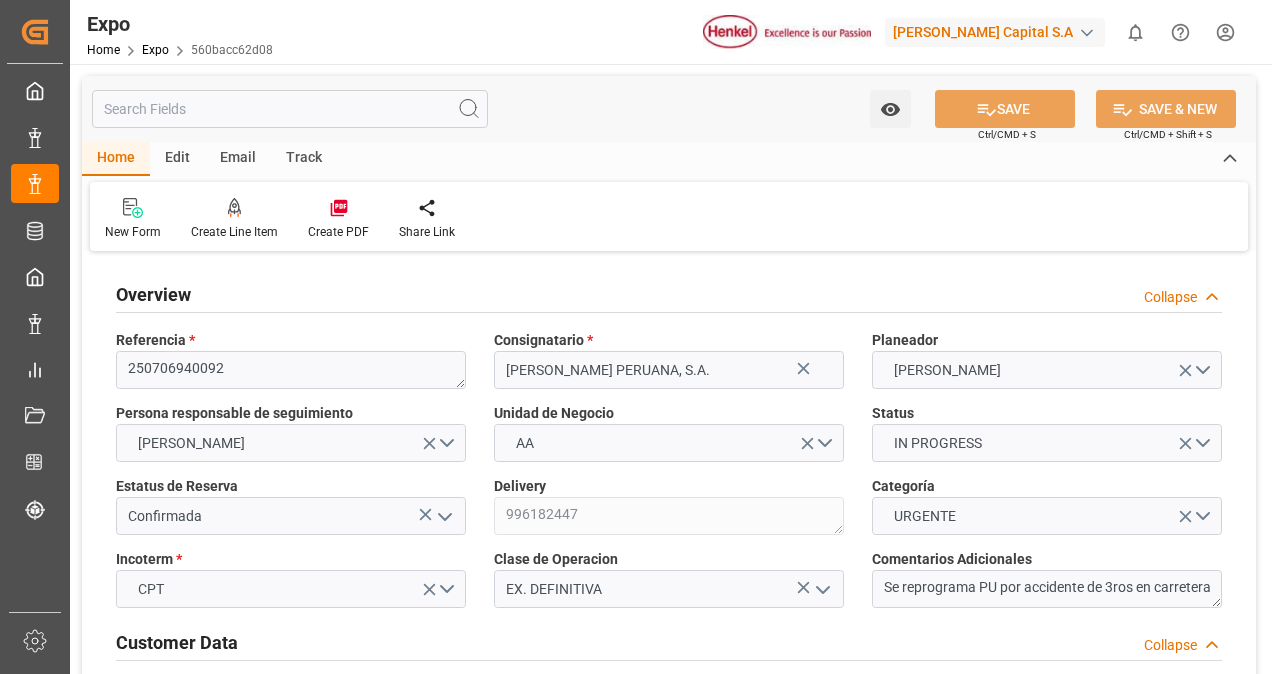 type on "[DATE]" 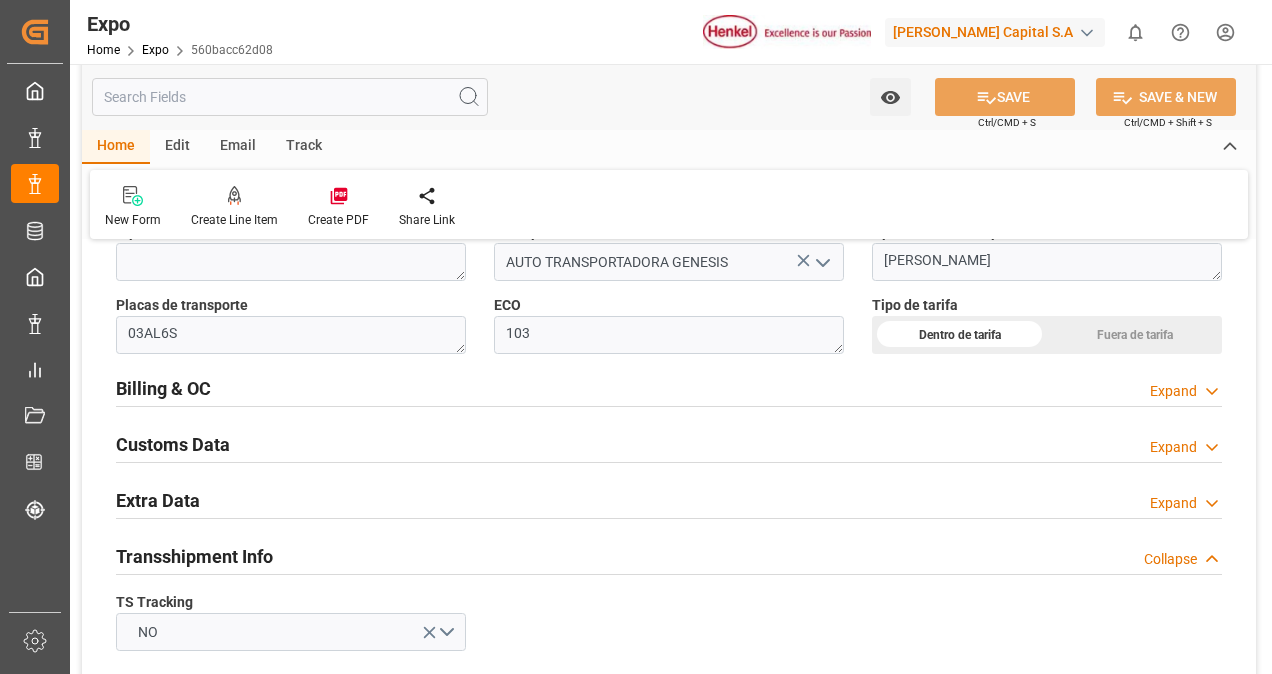scroll, scrollTop: 3093, scrollLeft: 0, axis: vertical 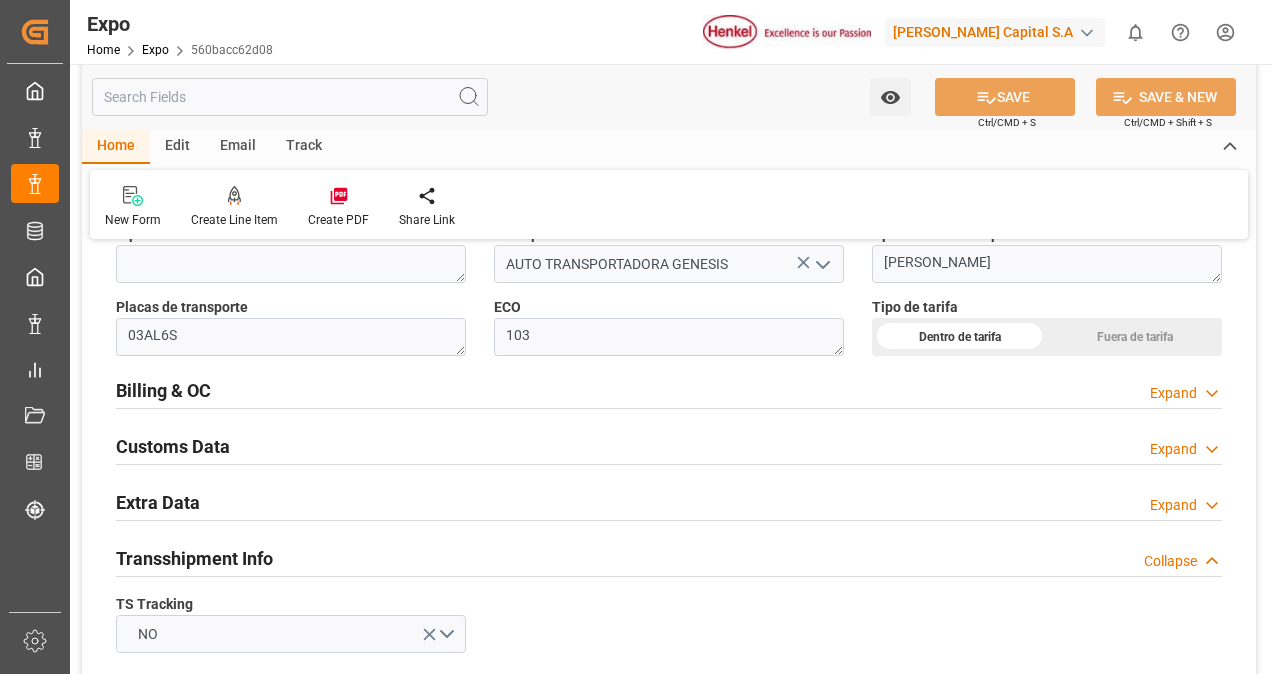 click on "Billing & OC" at bounding box center [163, 390] 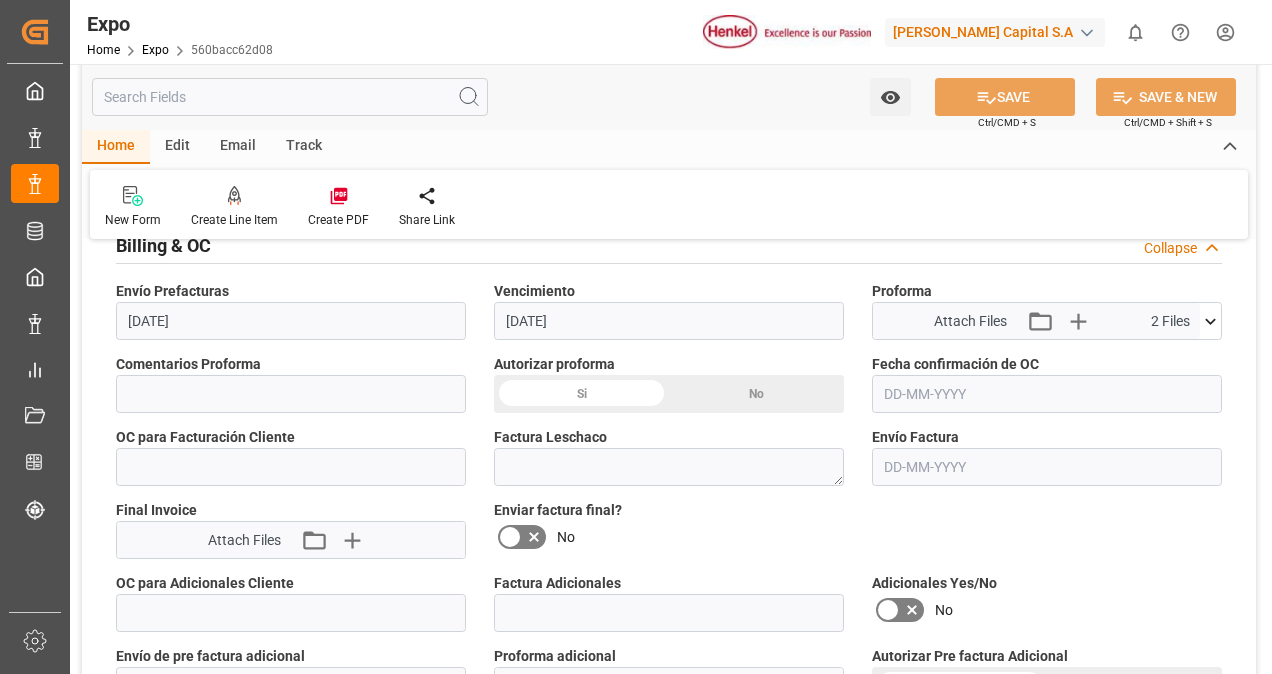 scroll, scrollTop: 3240, scrollLeft: 0, axis: vertical 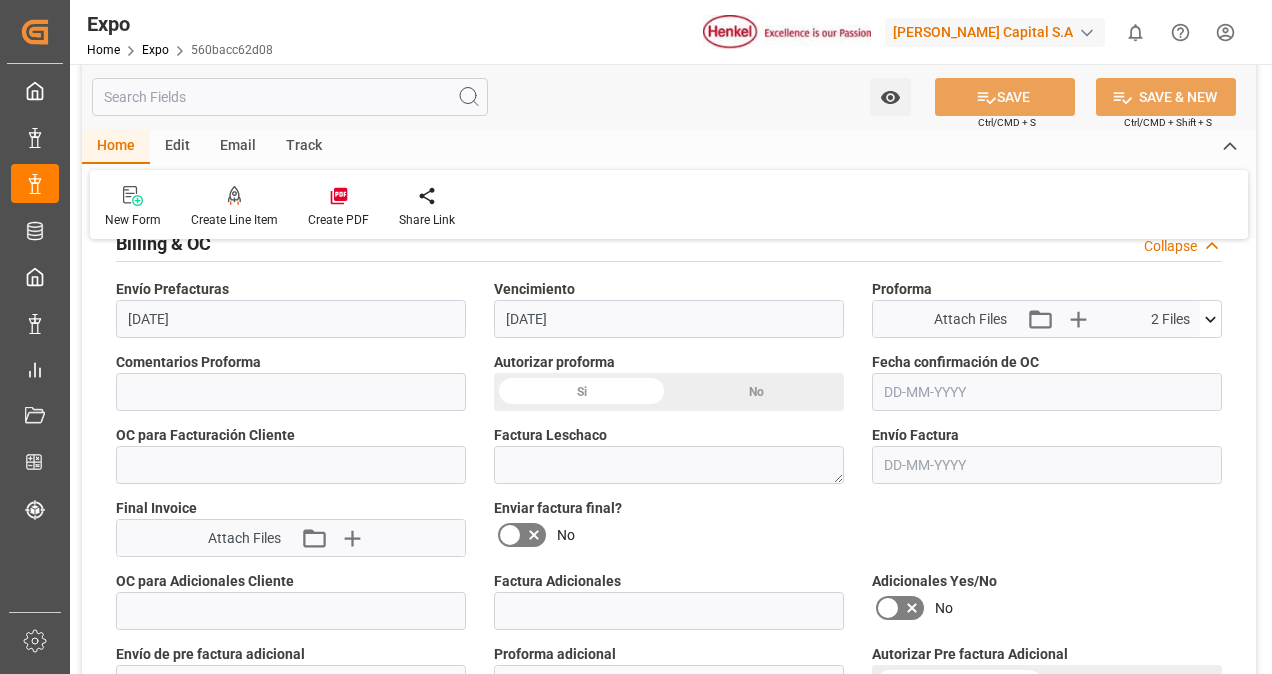 click on "Si" at bounding box center [959, -2449] 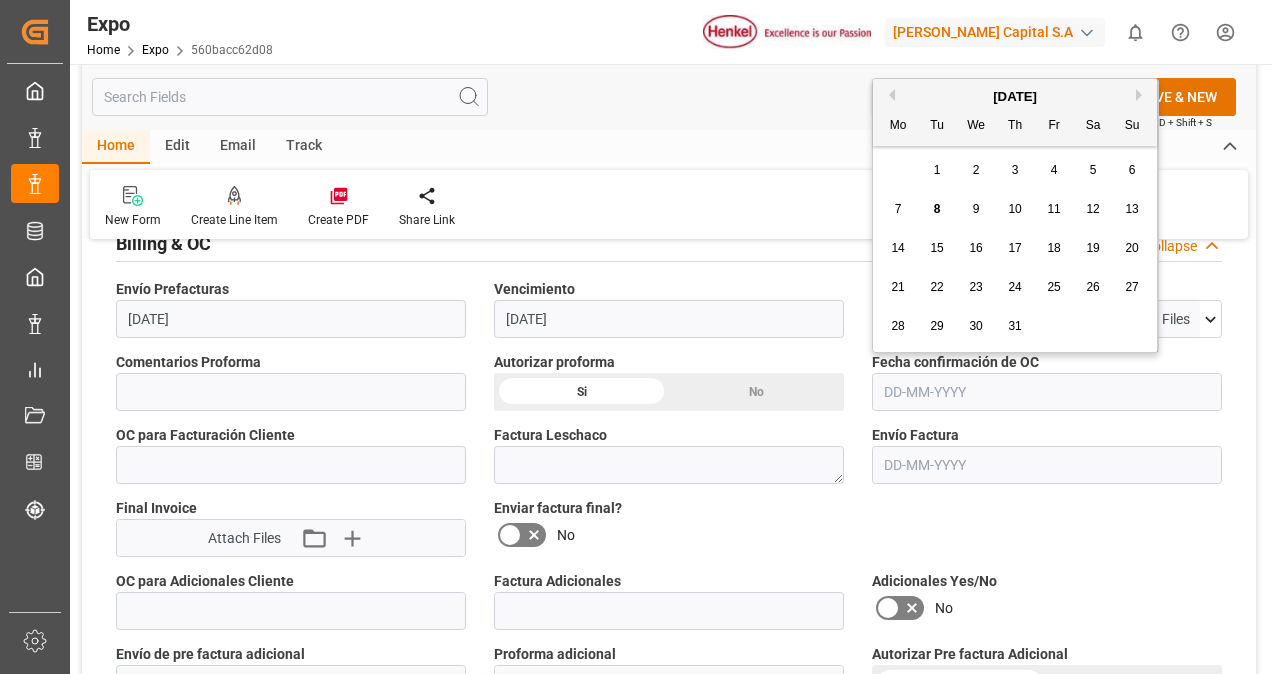 click at bounding box center [1047, 392] 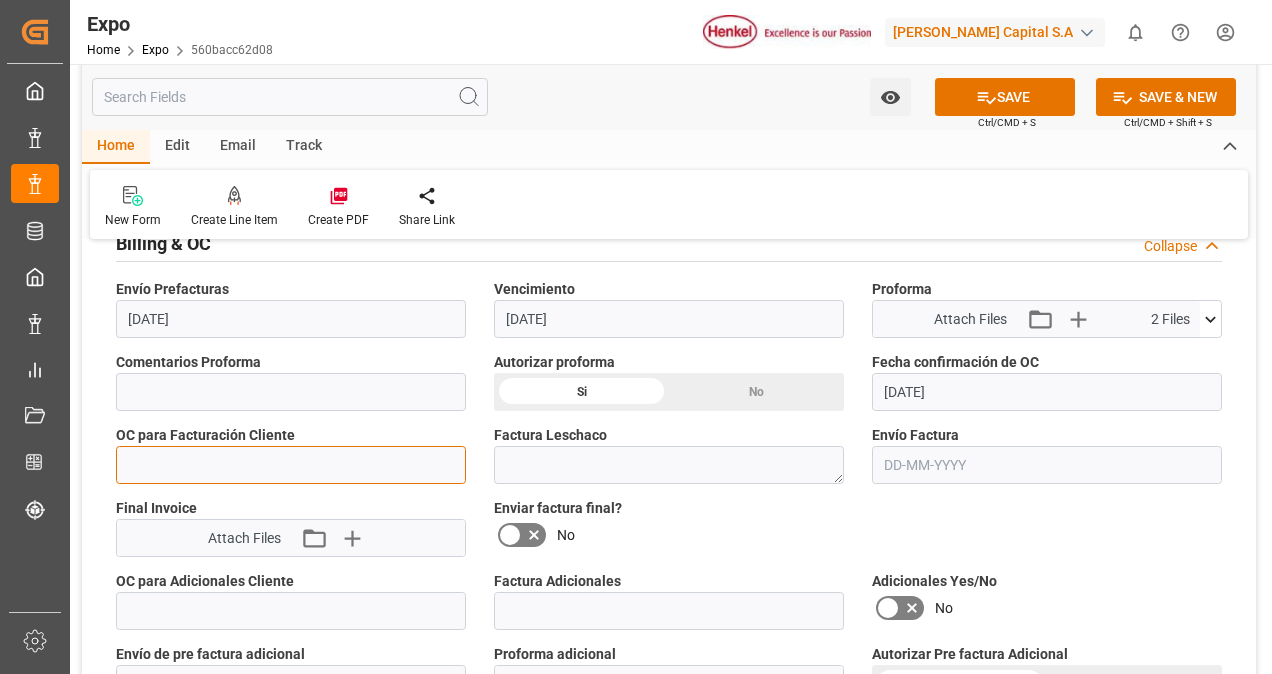 click at bounding box center (291, 465) 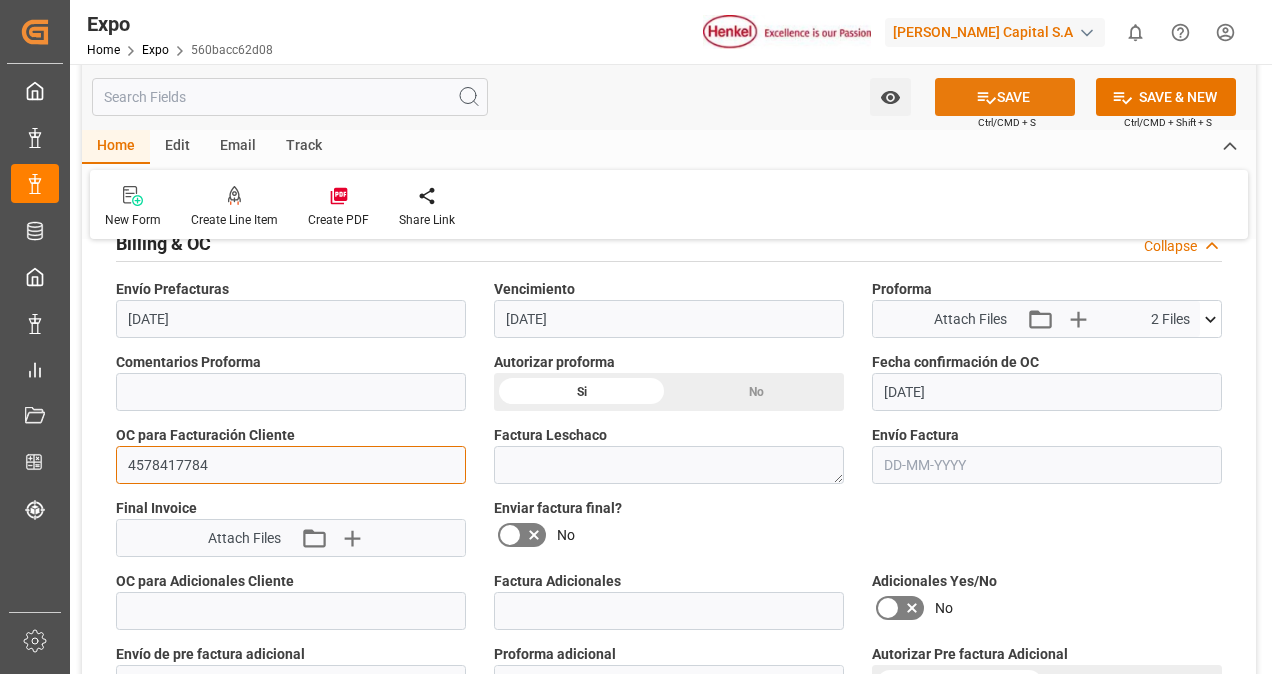 type on "4578417784" 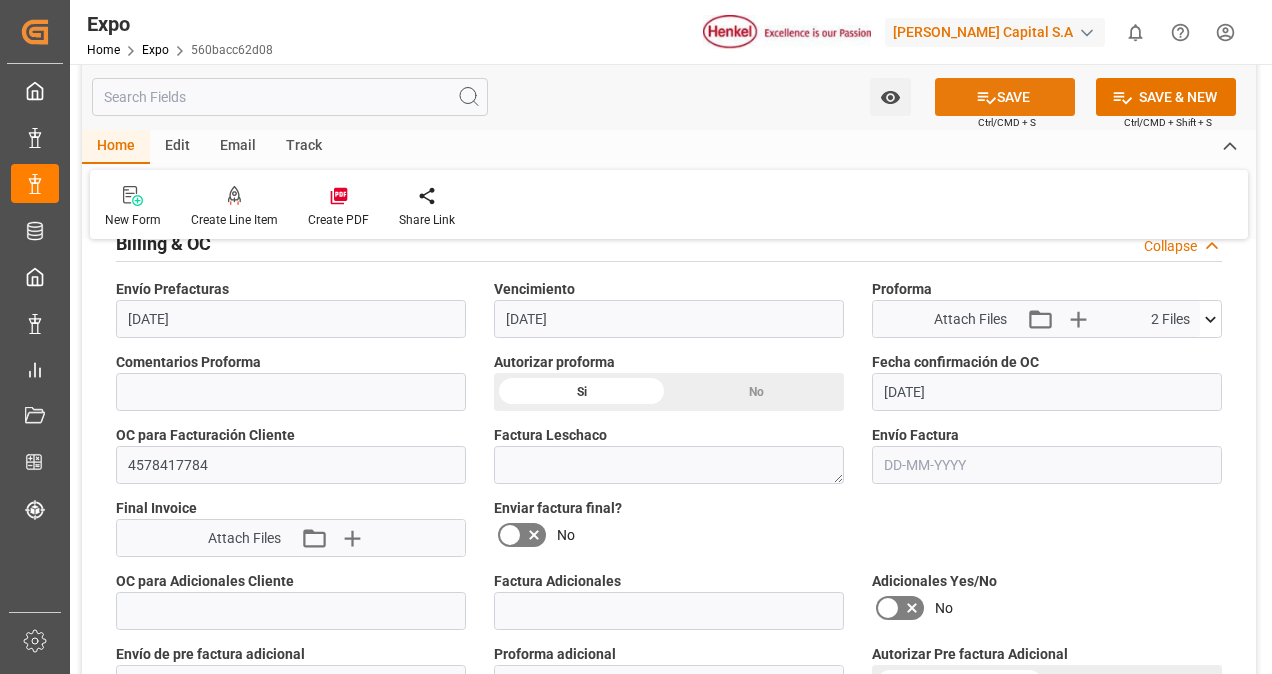 click on "SAVE" at bounding box center [1005, 97] 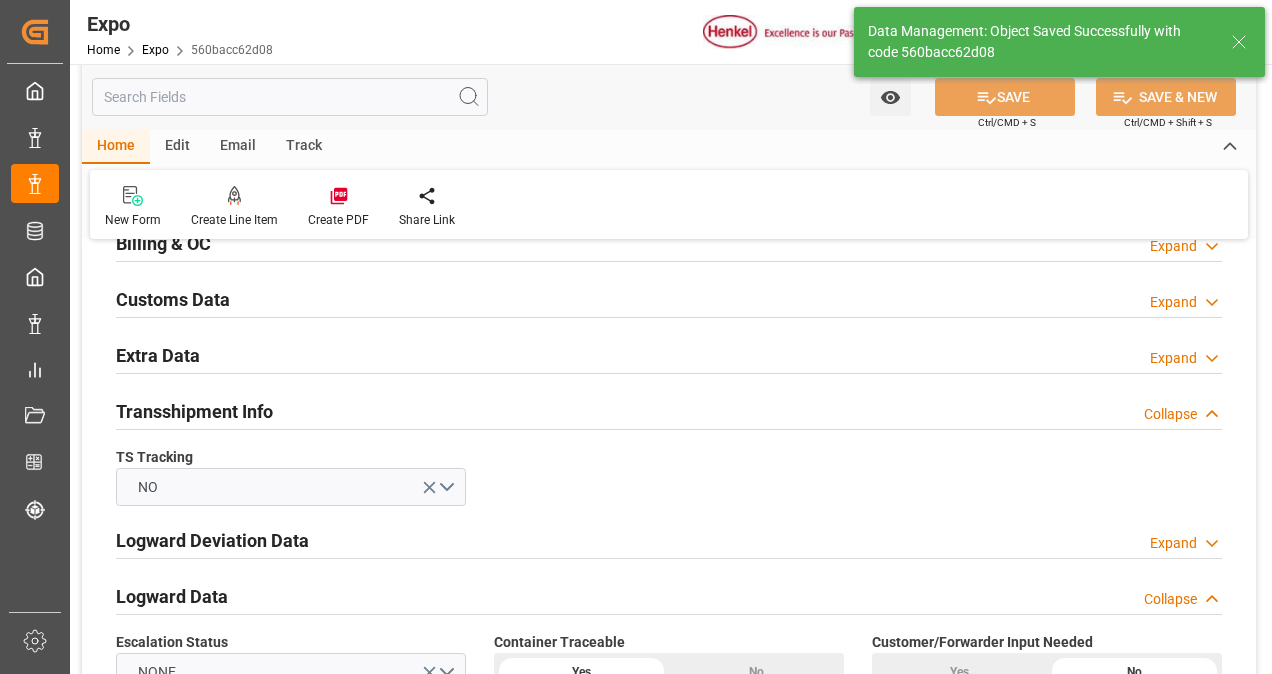 type on "[PERSON_NAME]" 